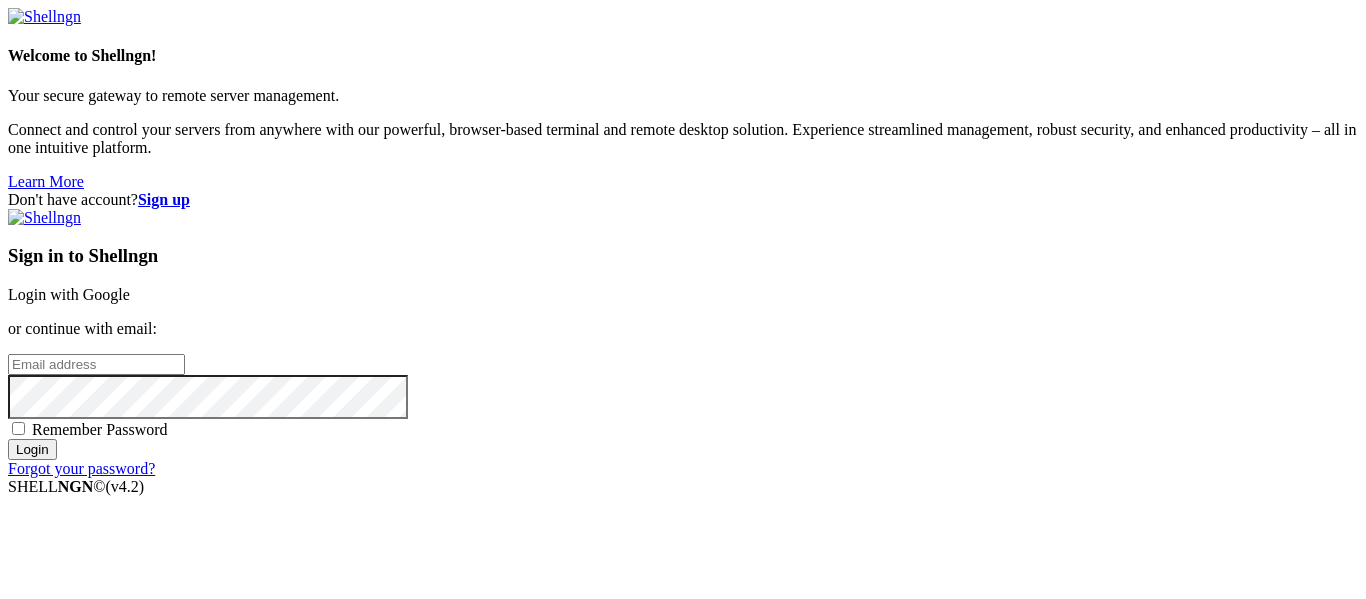 scroll, scrollTop: 0, scrollLeft: 0, axis: both 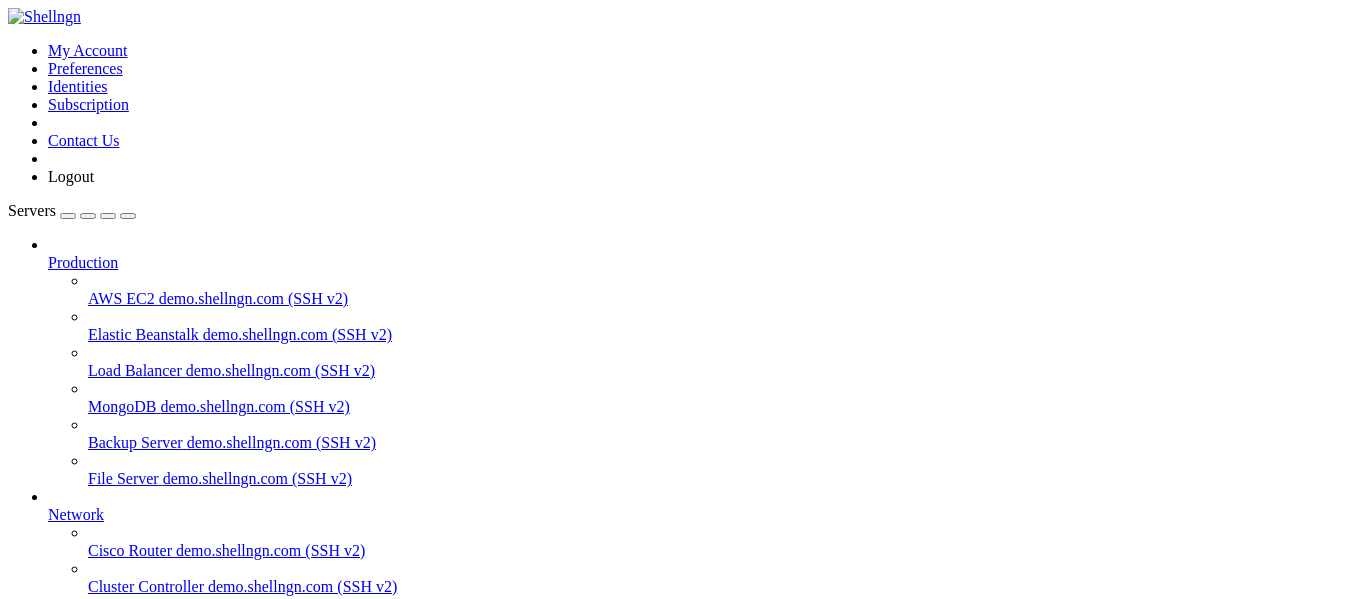 click on "vps.ezhostor.com" at bounding box center [103, 694] 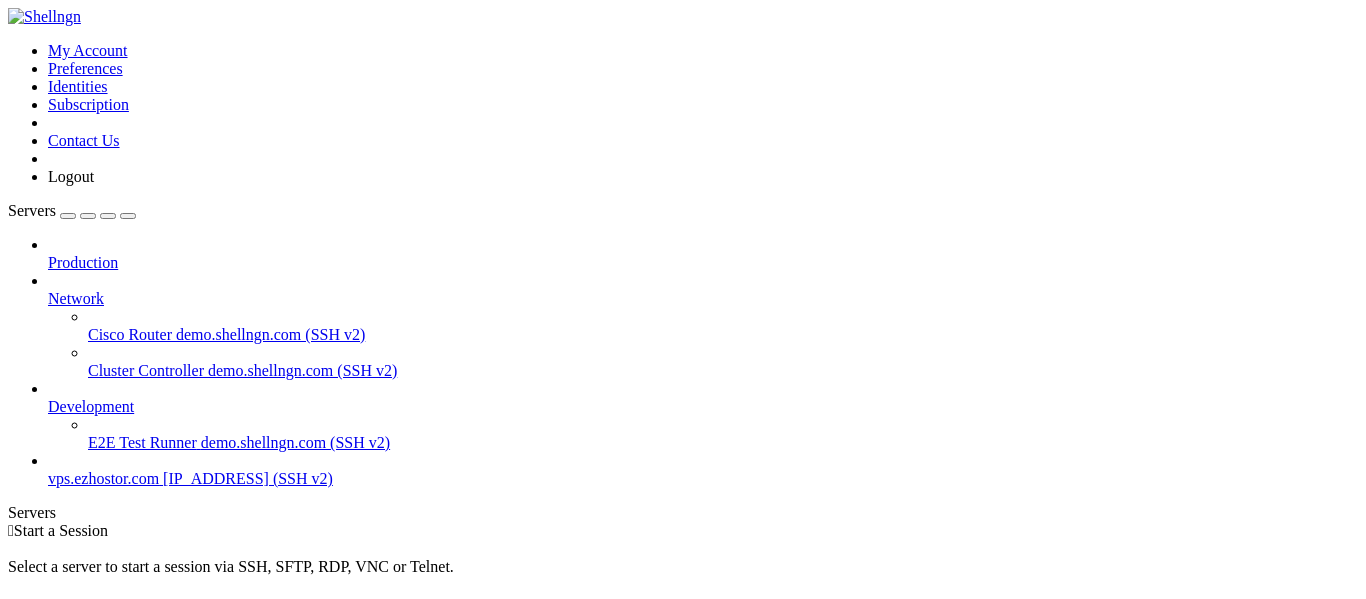 click on "[HOSTNAME]" at bounding box center (103, 478) 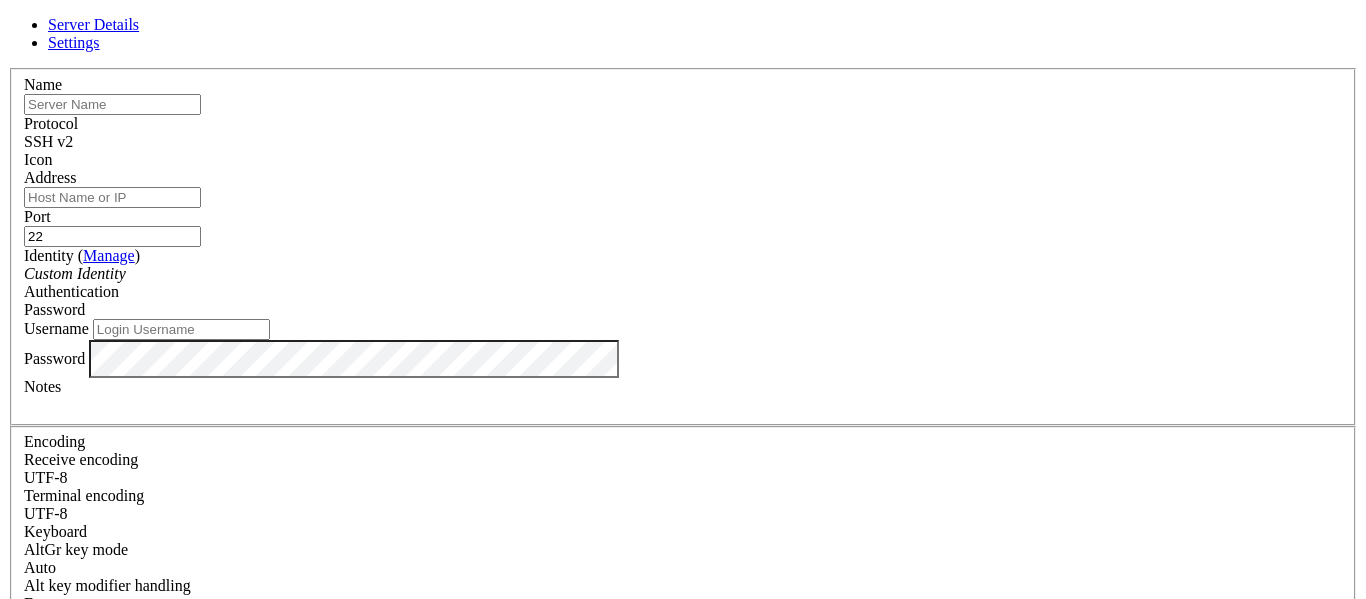 click on "Settings" at bounding box center (74, 42) 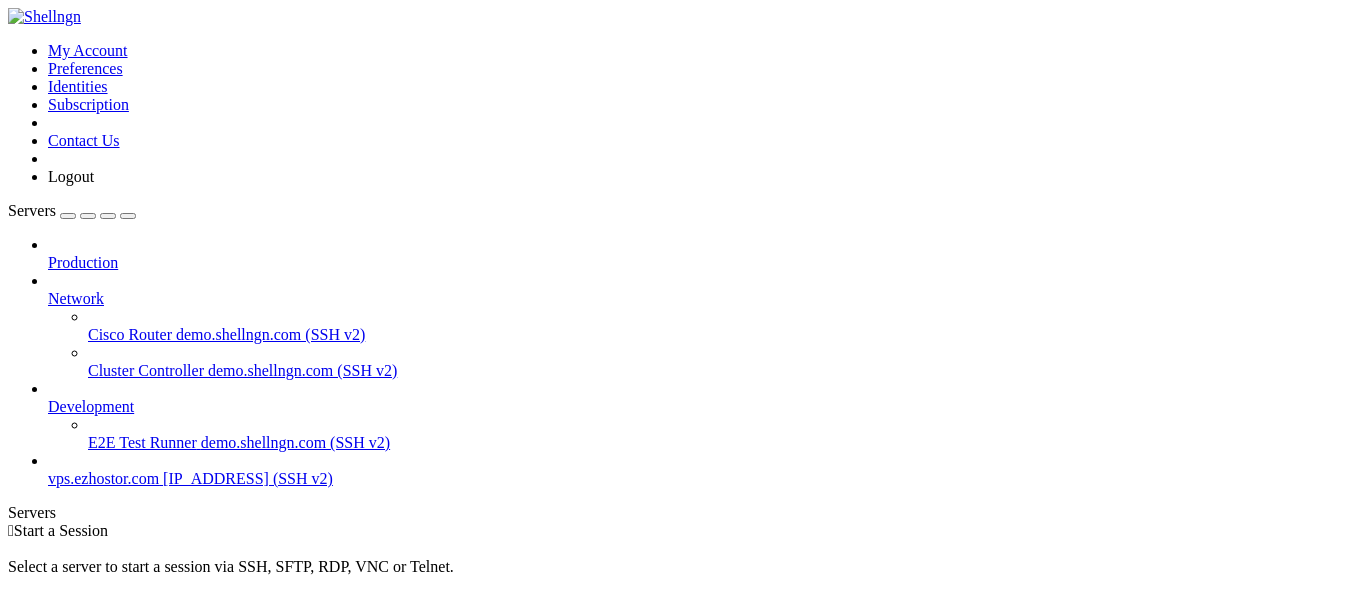 click on "demo.shellngn.com (SSH v2)" at bounding box center [295, 442] 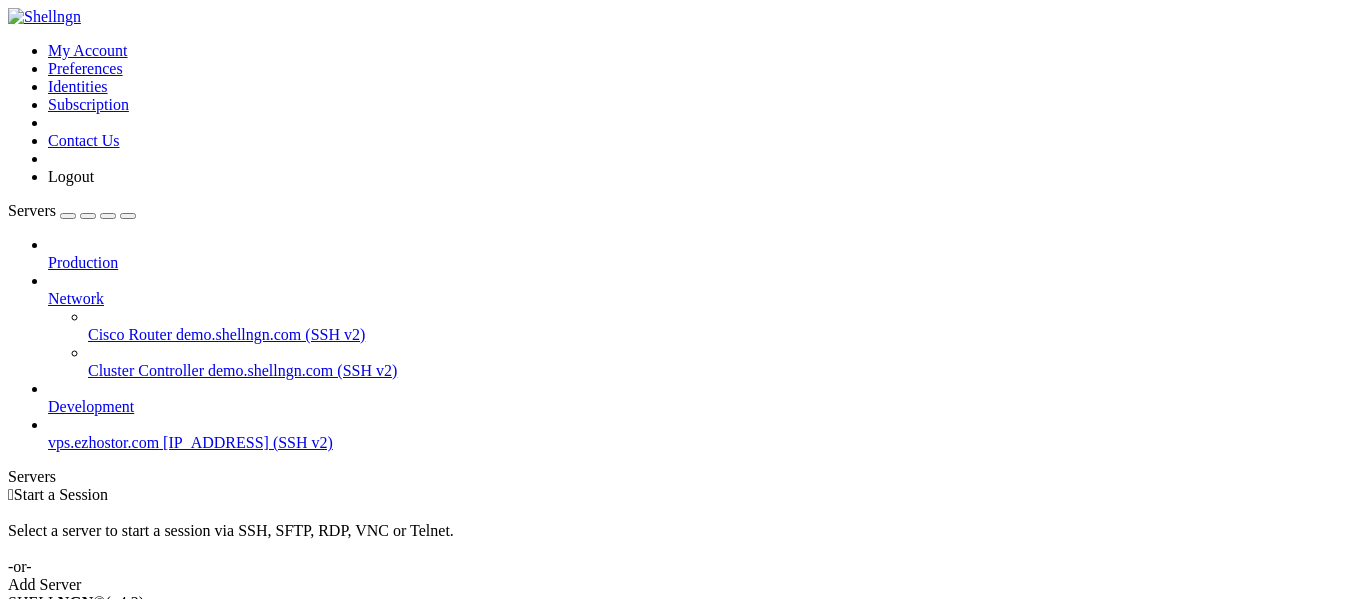 click on "[HOSTNAME]" at bounding box center (103, 442) 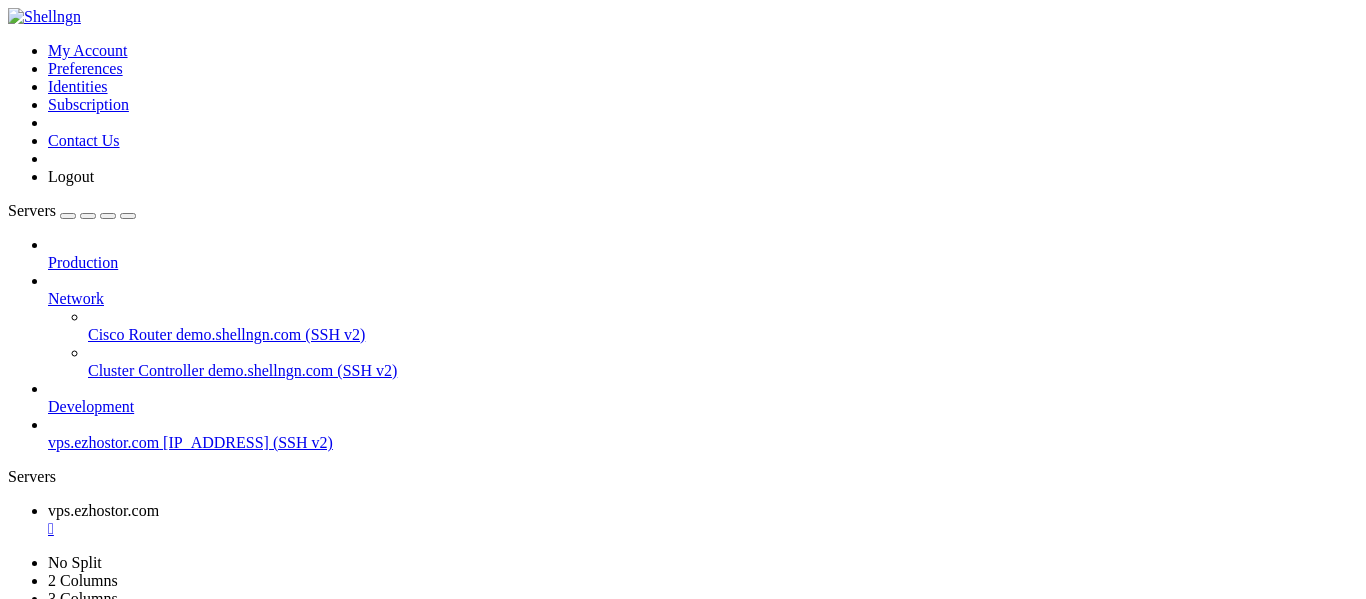 scroll, scrollTop: 0, scrollLeft: 0, axis: both 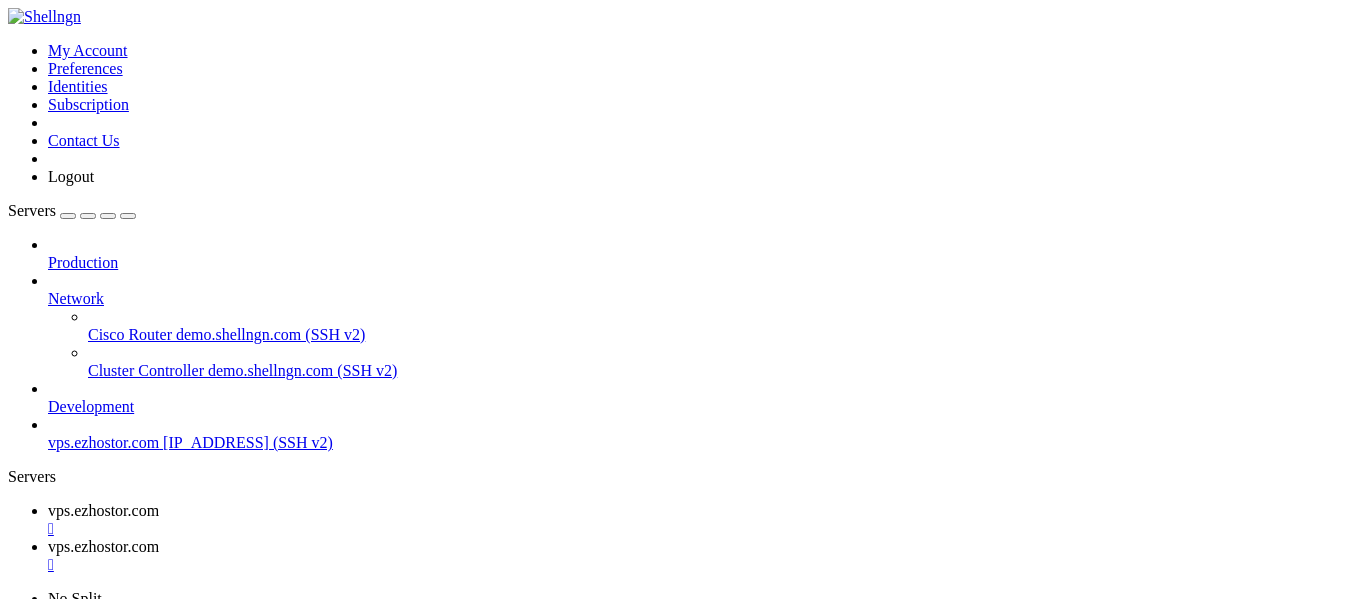 click on "Reconnect" at bounding box center [48, 1157] 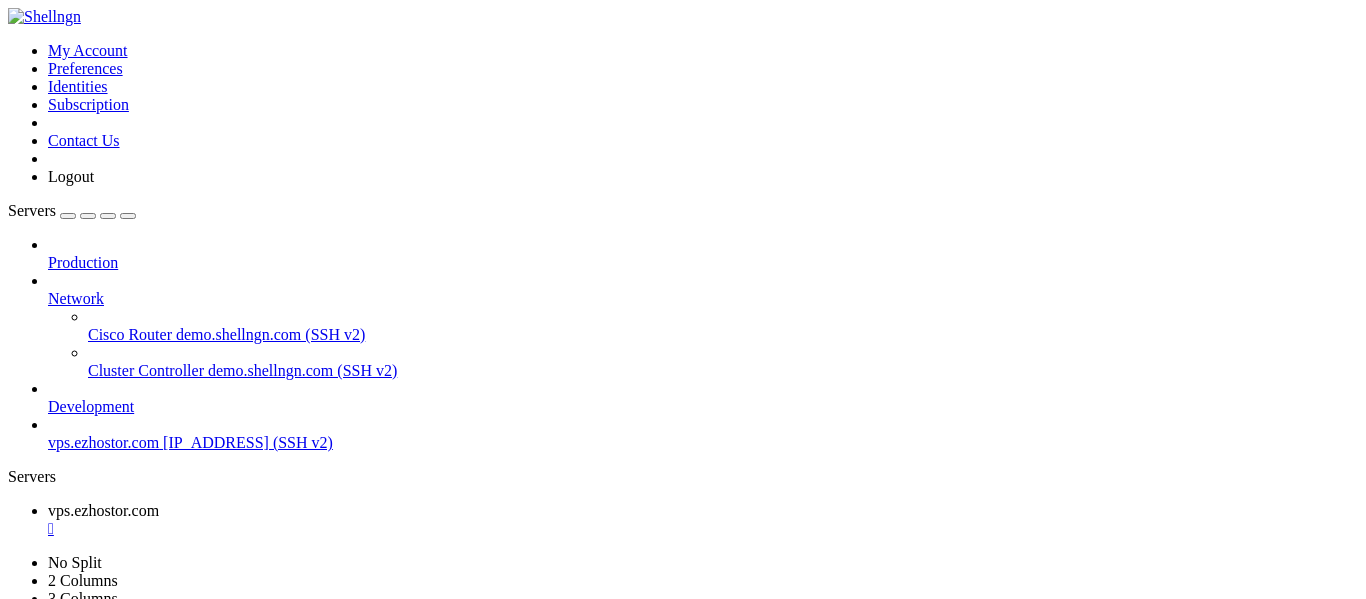 click on "" at bounding box center [703, 529] 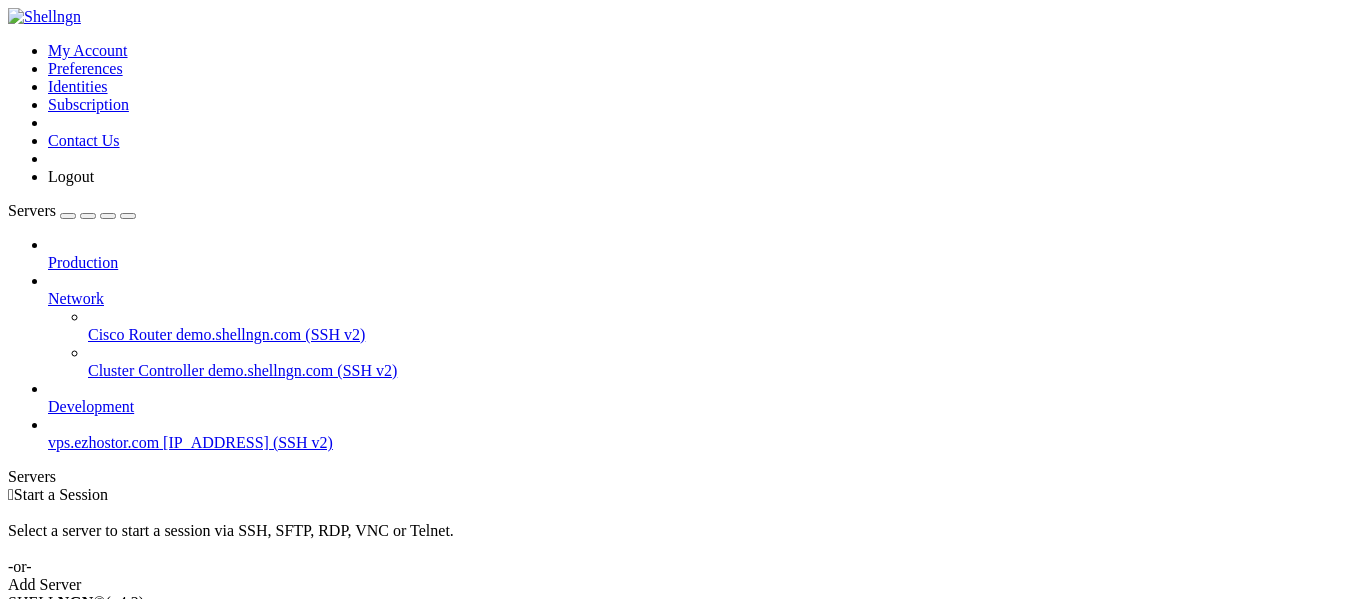 click on "[IP_ADDRESS] (SSH v2)" at bounding box center [248, 442] 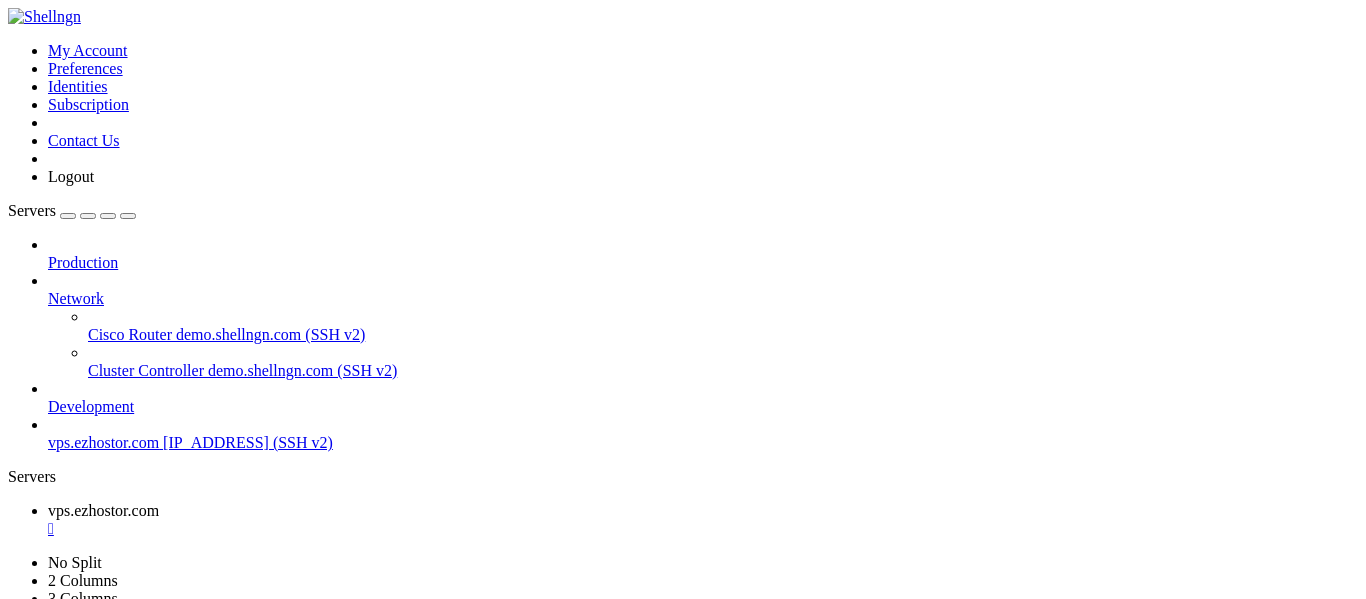 scroll, scrollTop: 0, scrollLeft: 0, axis: both 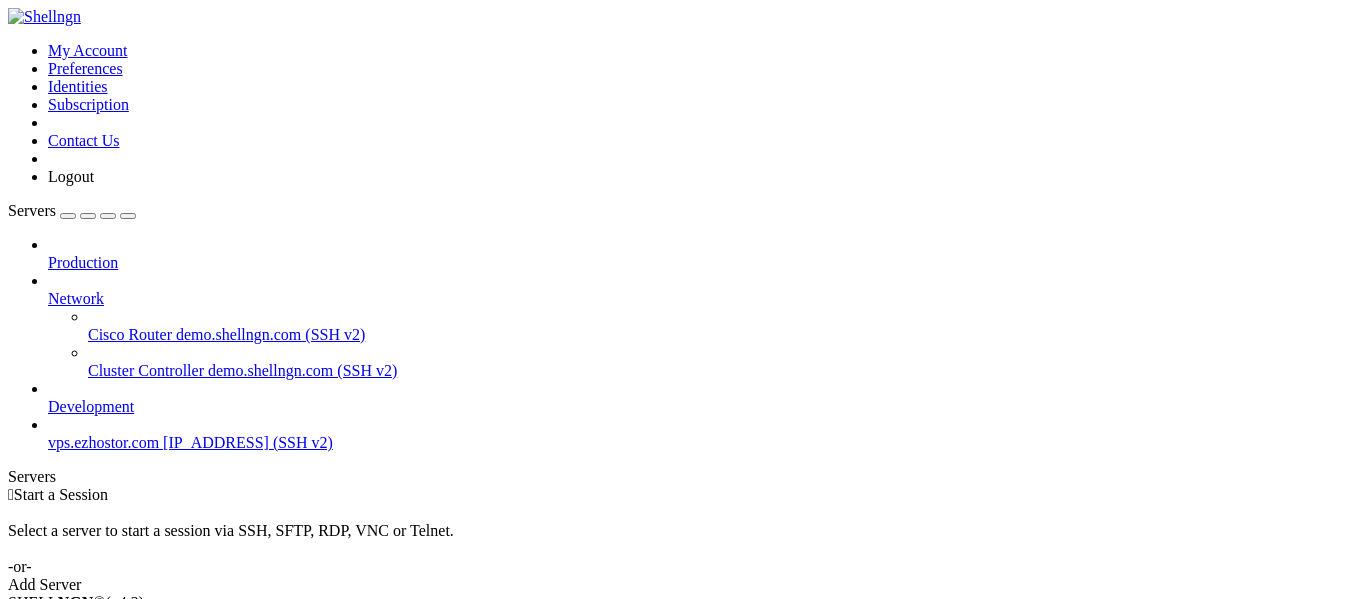 click on "vps.ezhostor.com" at bounding box center [103, 442] 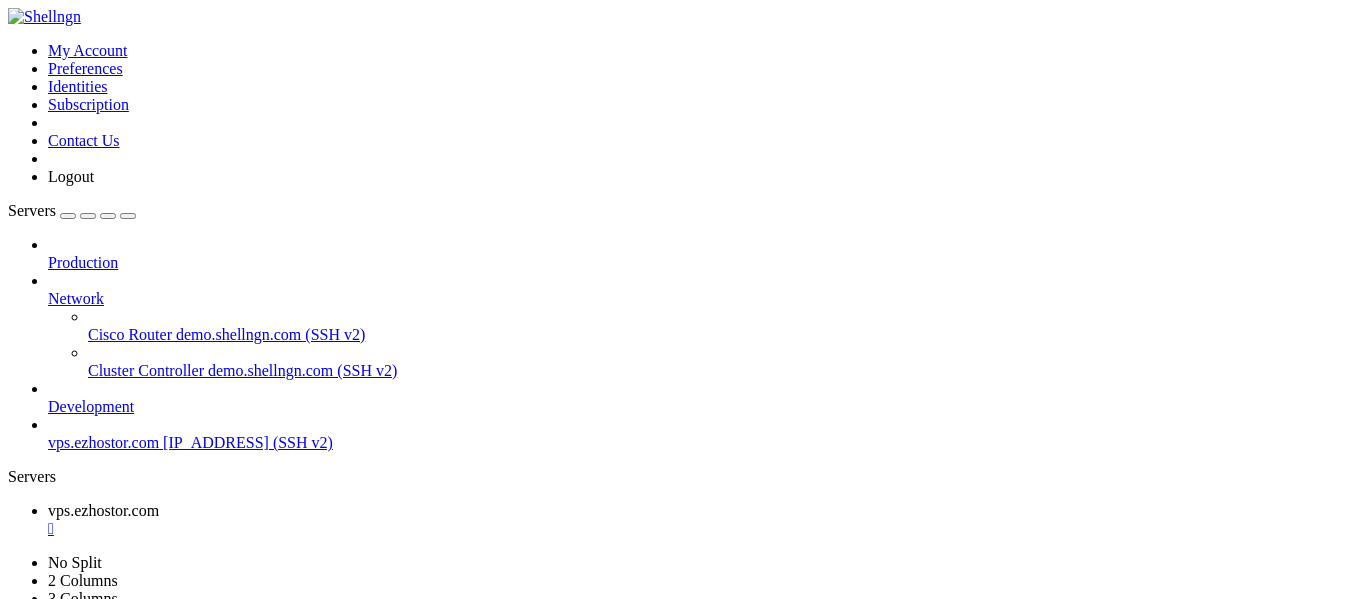 scroll, scrollTop: 0, scrollLeft: 0, axis: both 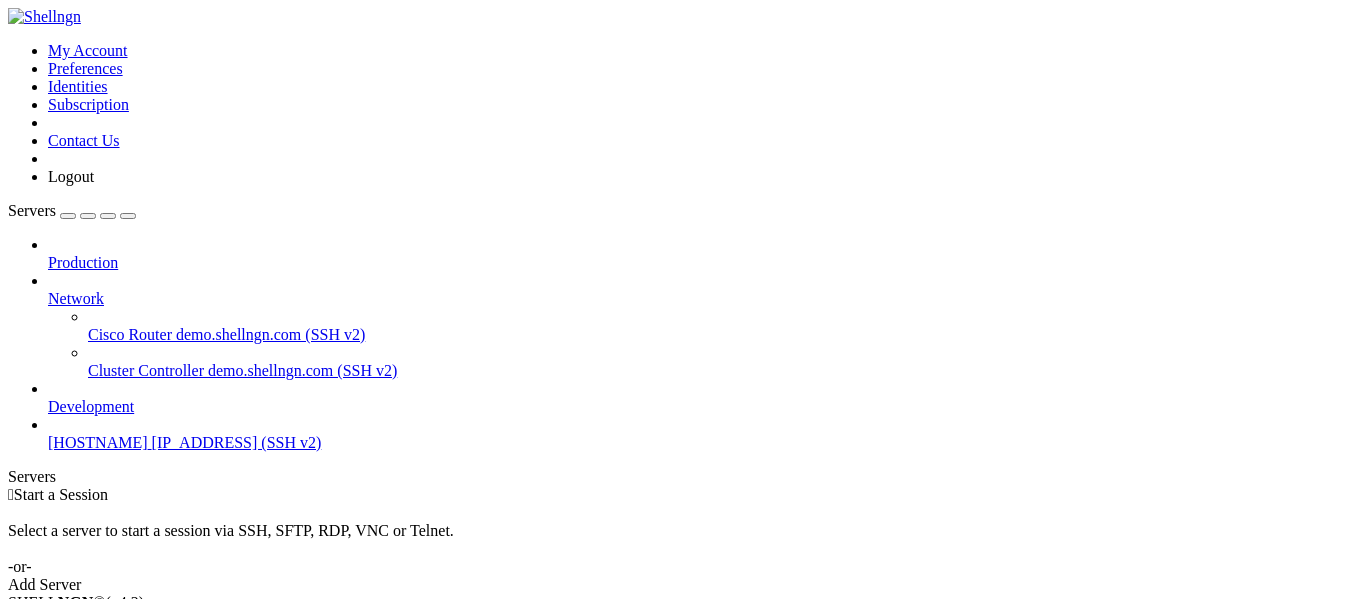 click on "[HOSTNAME]" at bounding box center (98, 442) 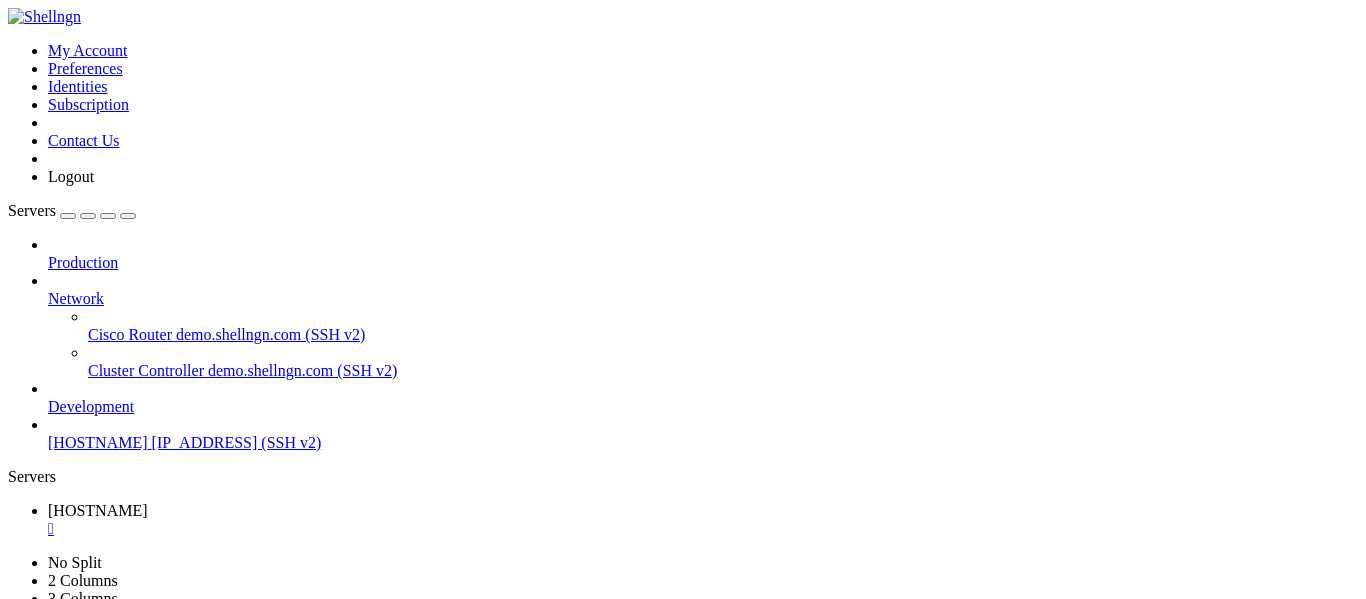 scroll, scrollTop: 0, scrollLeft: 0, axis: both 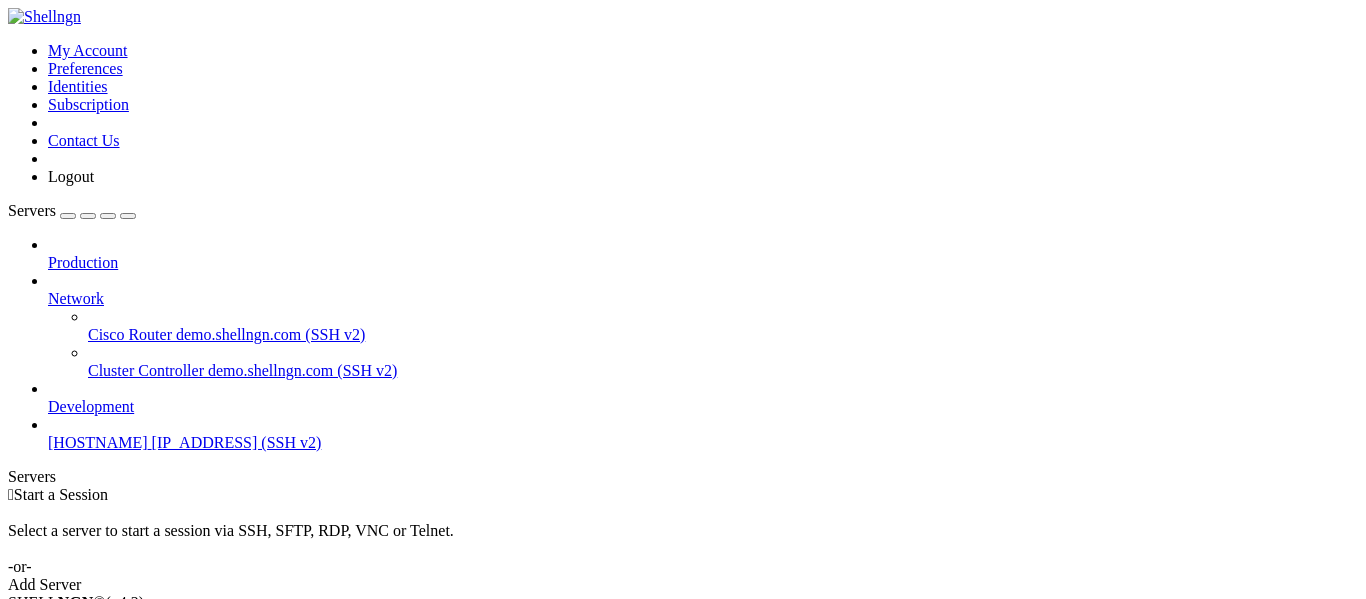 click on "[IP_ADDRESS] (SSH v2)" at bounding box center (237, 442) 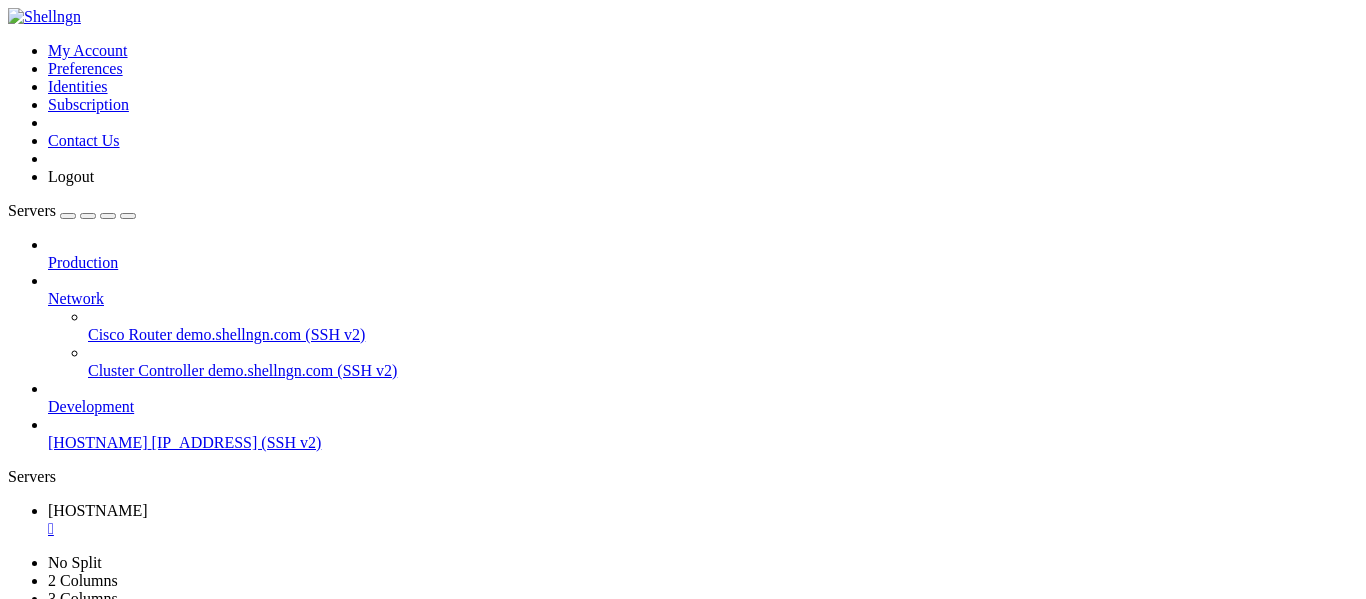 scroll, scrollTop: 0, scrollLeft: 0, axis: both 